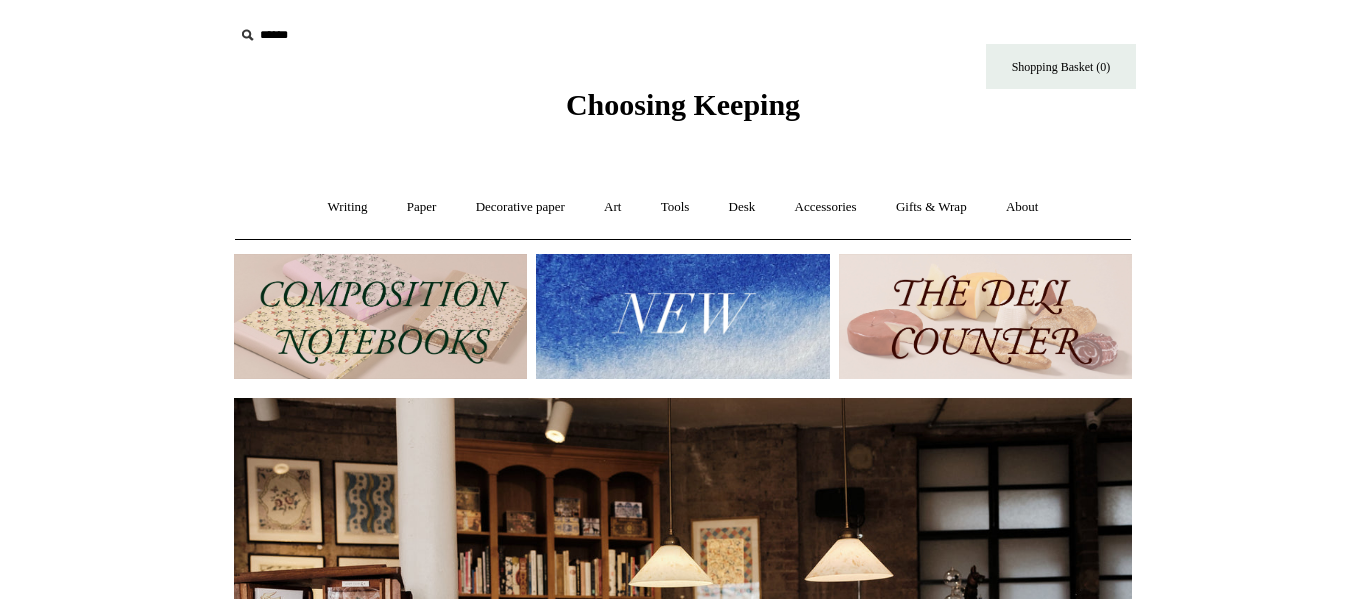 scroll, scrollTop: 0, scrollLeft: 0, axis: both 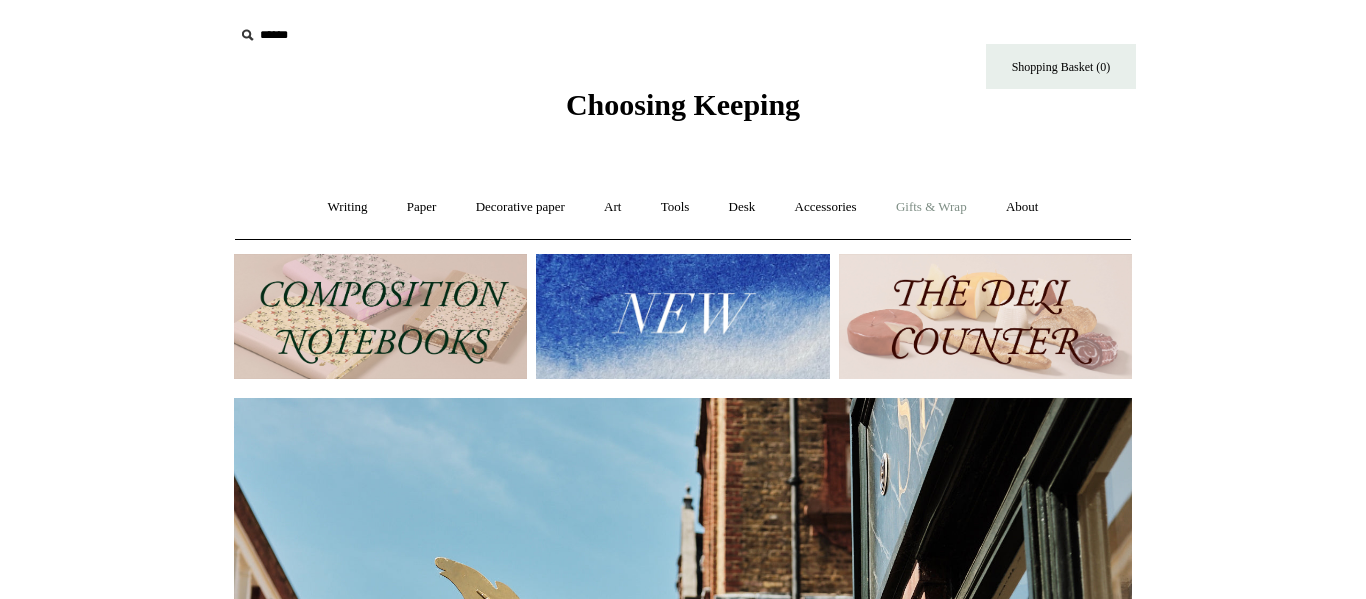 click on "Gifts & Wrap +" at bounding box center (931, 207) 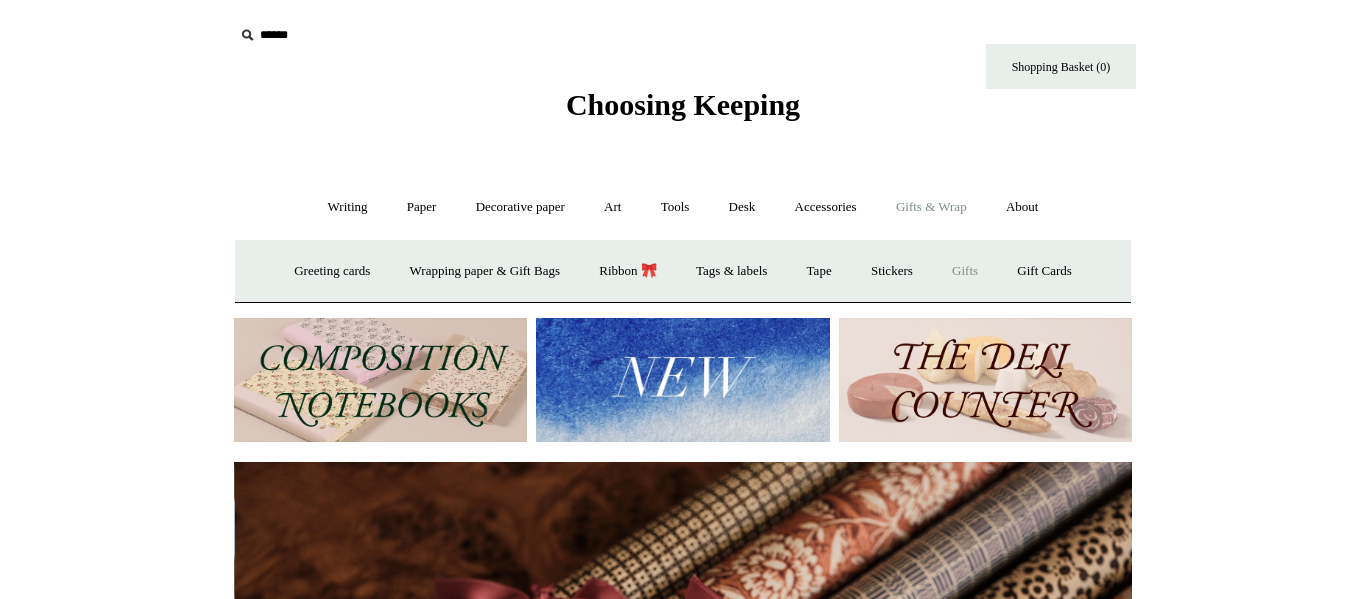 scroll, scrollTop: 0, scrollLeft: 1796, axis: horizontal 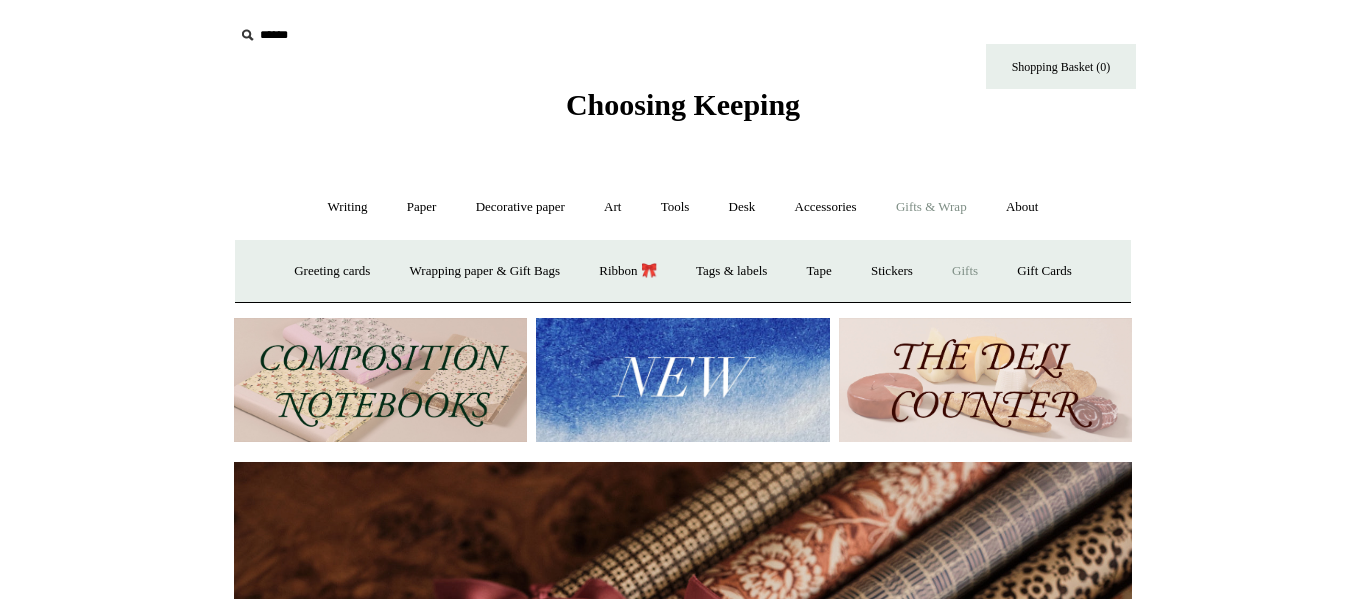 click on "Gifts +" at bounding box center (965, 271) 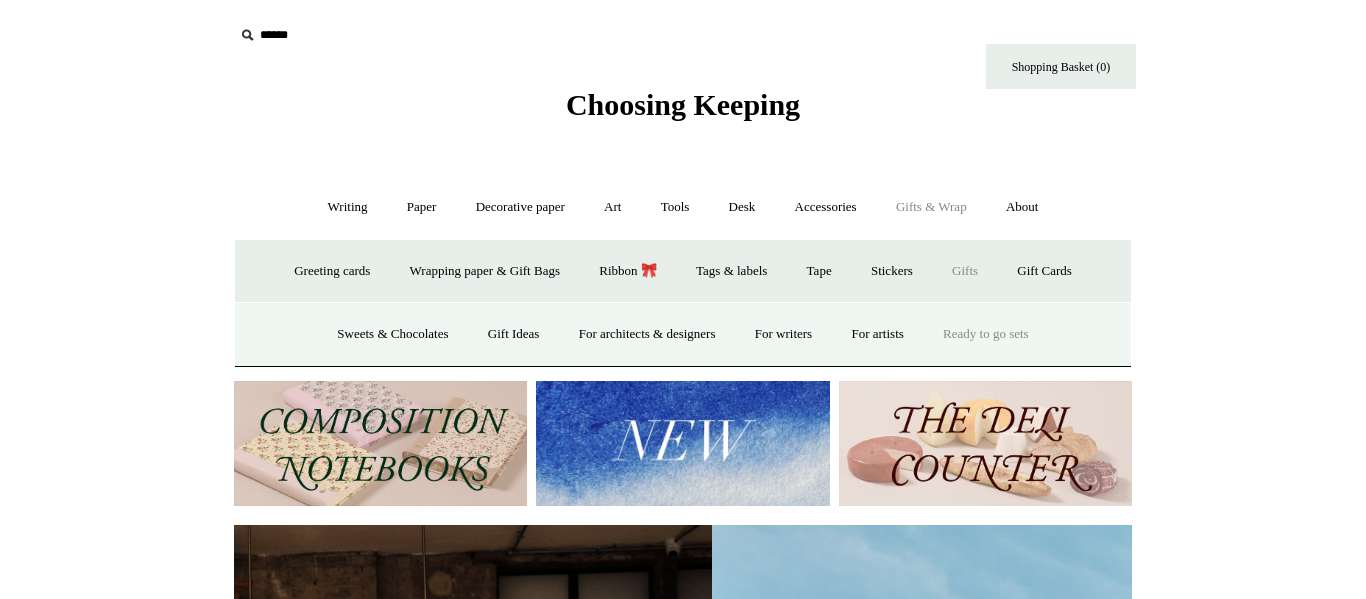 scroll, scrollTop: 0, scrollLeft: 2, axis: horizontal 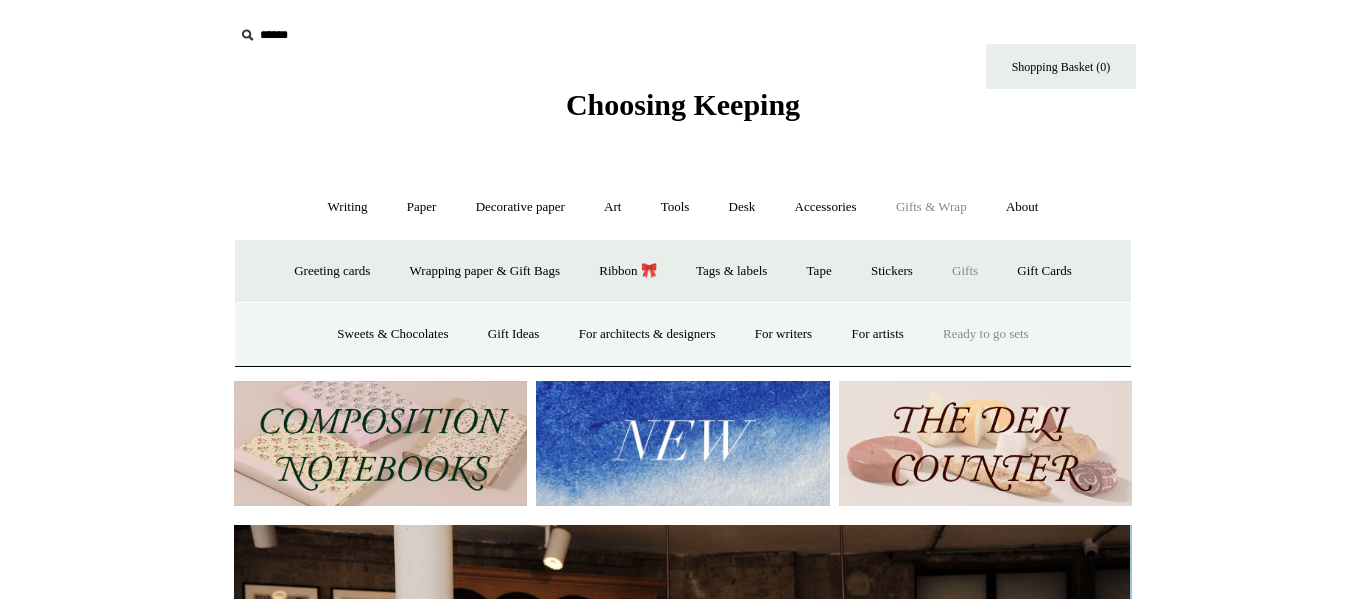 click on "Ready to go sets" at bounding box center [986, 334] 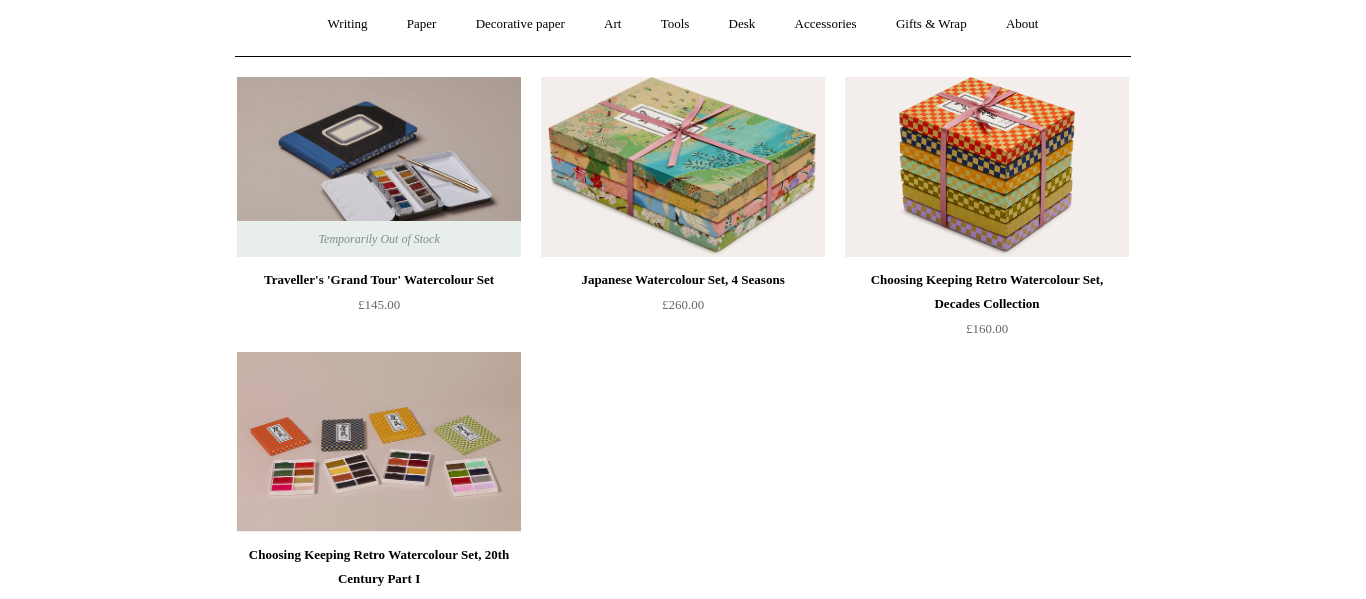 scroll, scrollTop: 0, scrollLeft: 0, axis: both 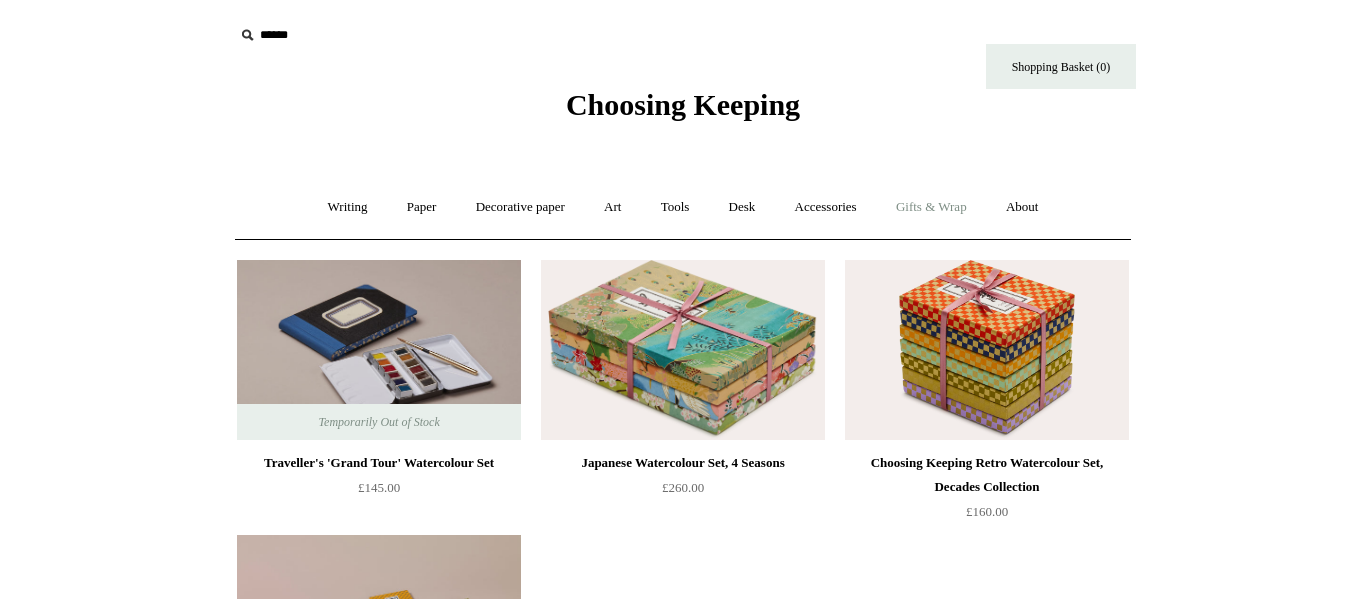 click on "Gifts & Wrap +" at bounding box center (931, 207) 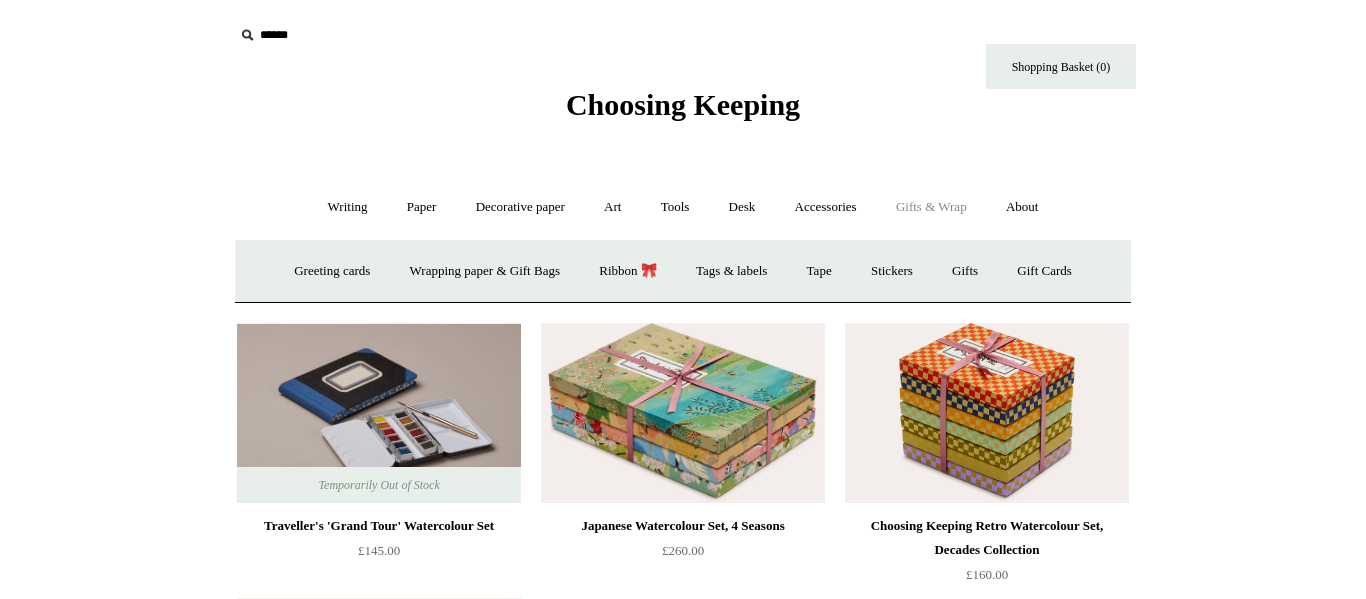 click on "Menu
Choosing Keeping
*
Shipping Information
Shopping Basket (0)
*
⤺
+ +" at bounding box center [683, 598] 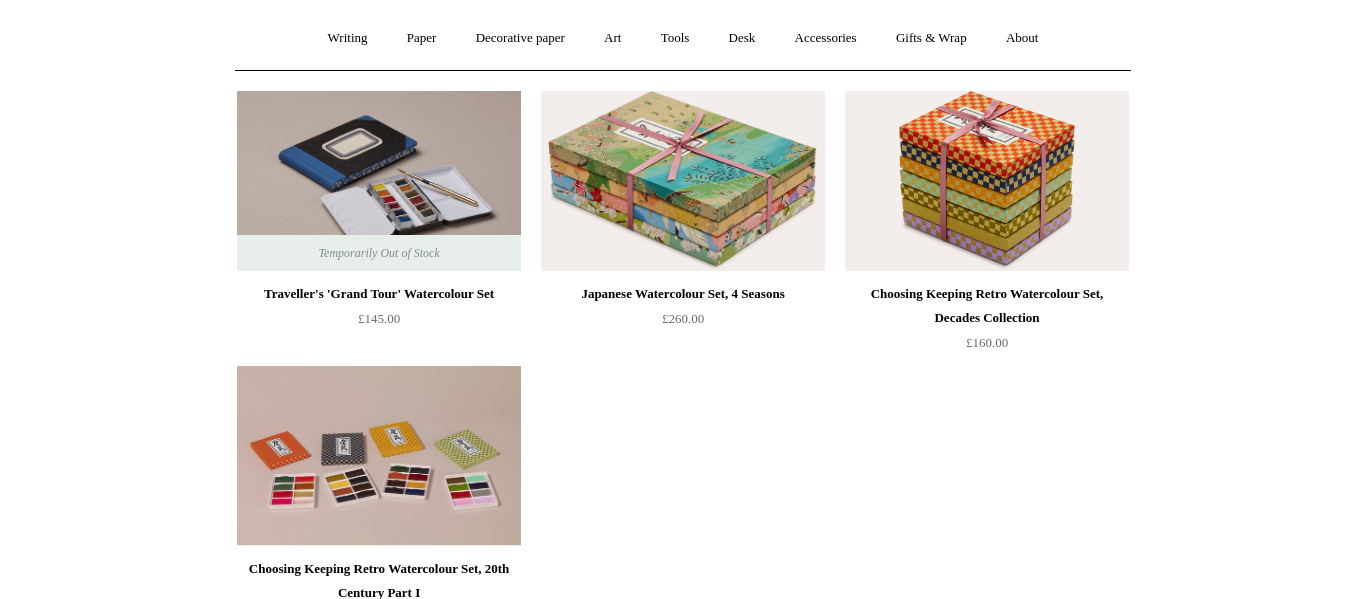 scroll, scrollTop: 172, scrollLeft: 0, axis: vertical 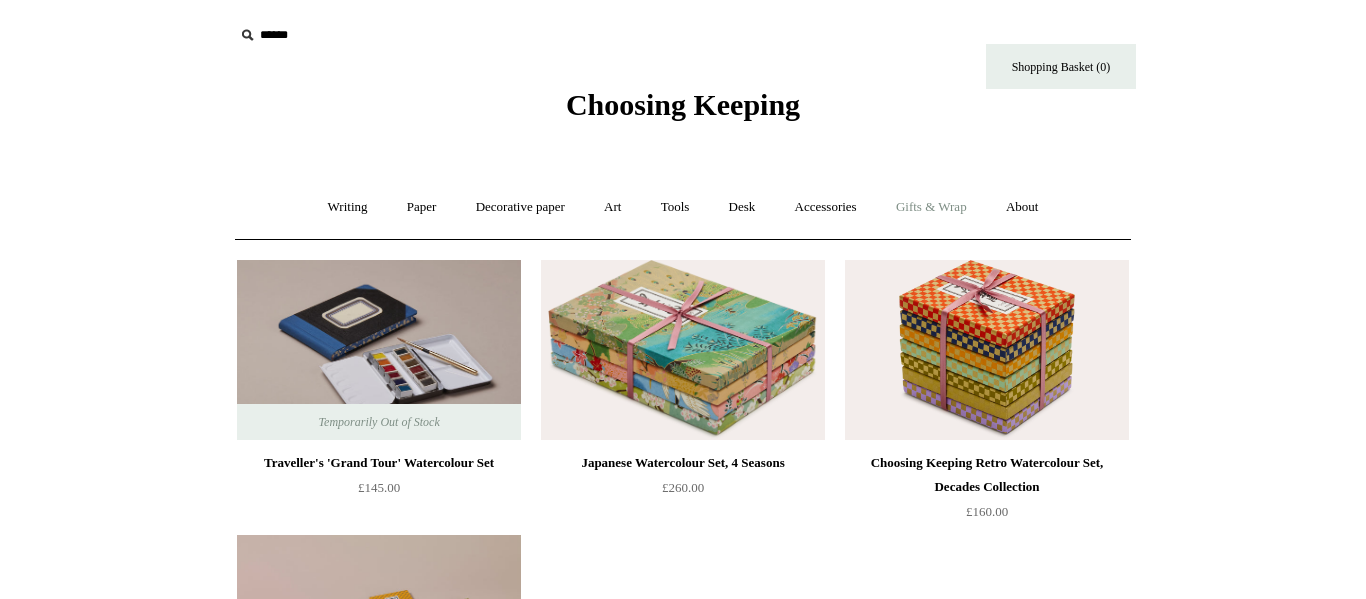 click on "Gifts & Wrap +" at bounding box center [931, 207] 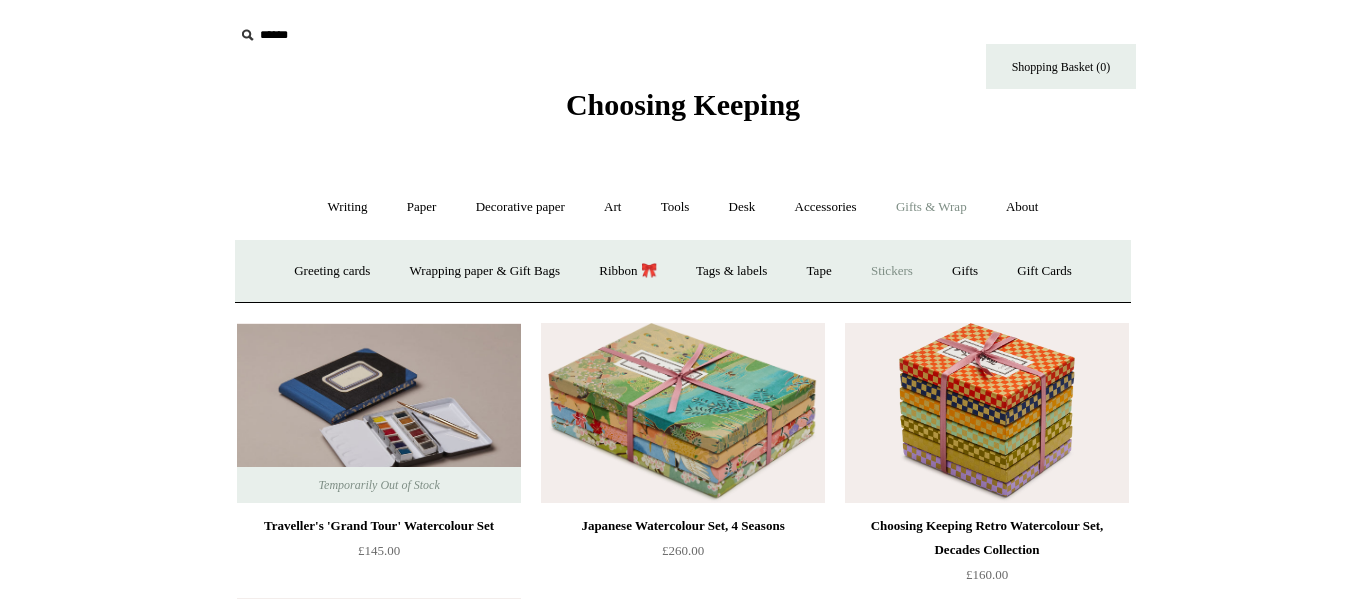 click on "Stickers" at bounding box center [892, 271] 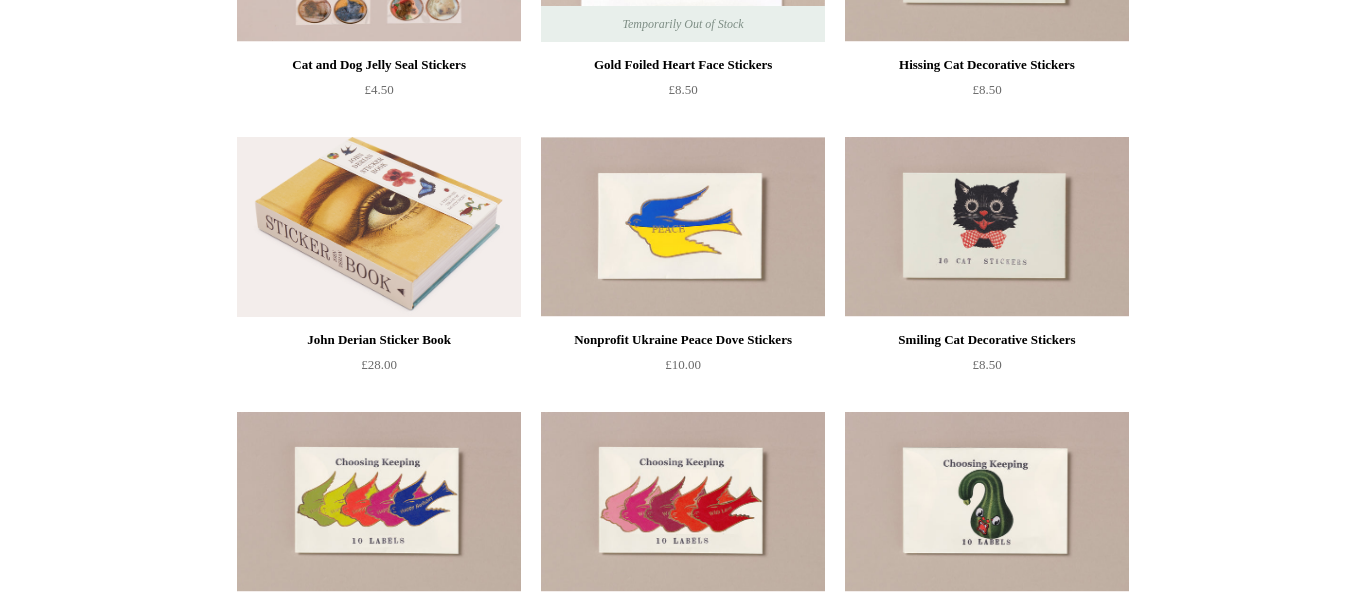 scroll, scrollTop: 0, scrollLeft: 0, axis: both 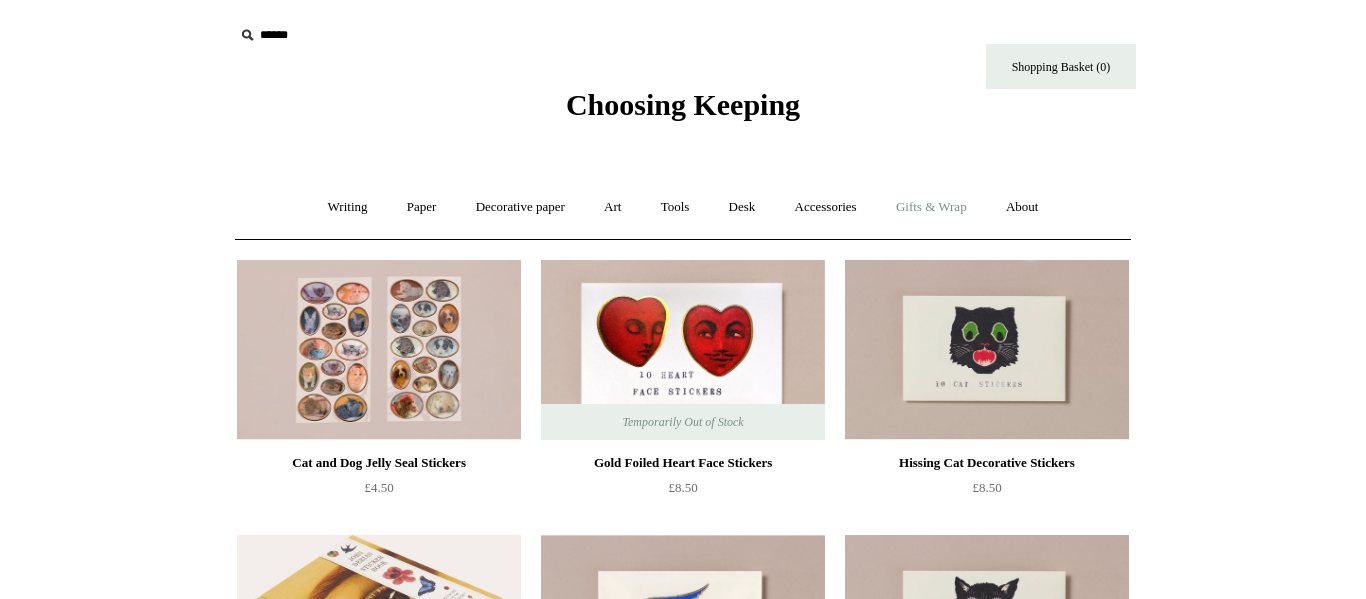 click on "Gifts & Wrap +" at bounding box center (931, 207) 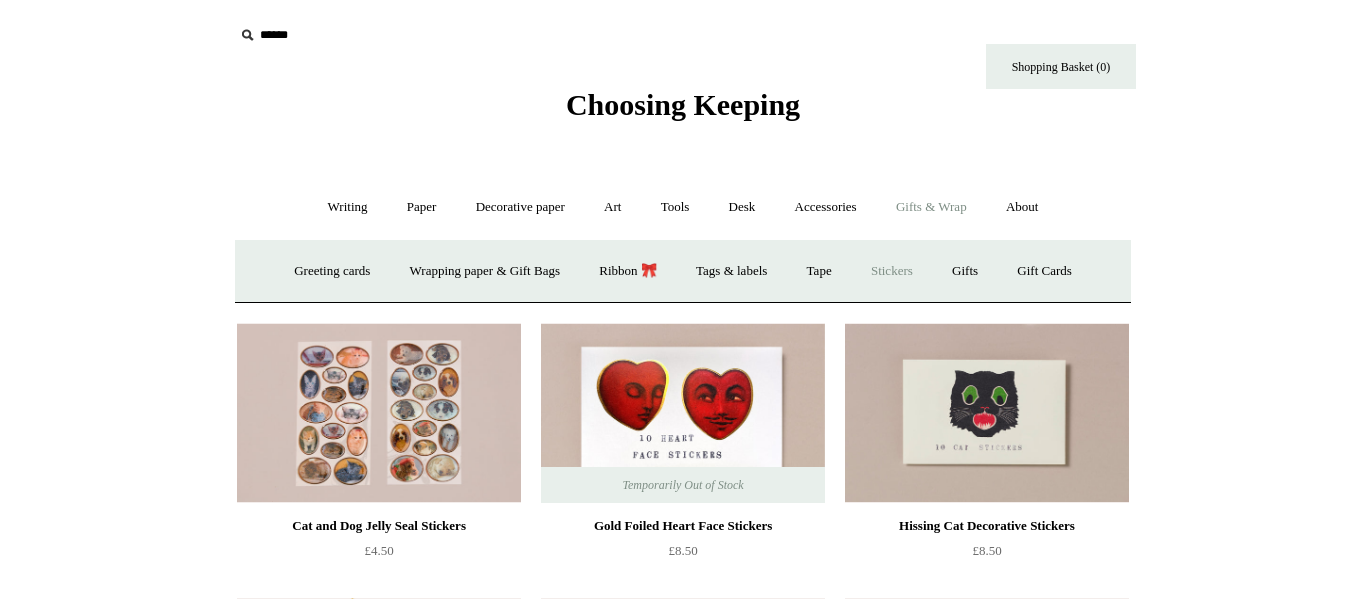 click on "Cat and Dog Jelly Seal Stickers
£4.50
Temporarily Out of Stock
Gold Foiled Heart Face Stickers" at bounding box center (706, 1138) 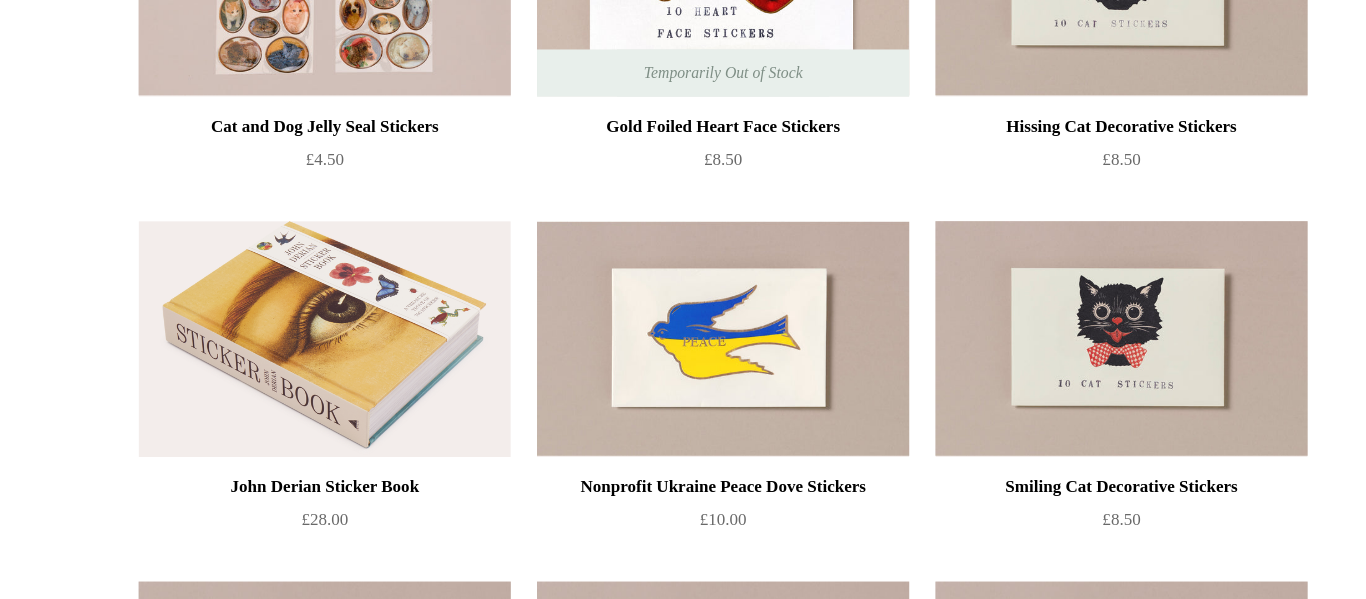 scroll, scrollTop: 363, scrollLeft: 0, axis: vertical 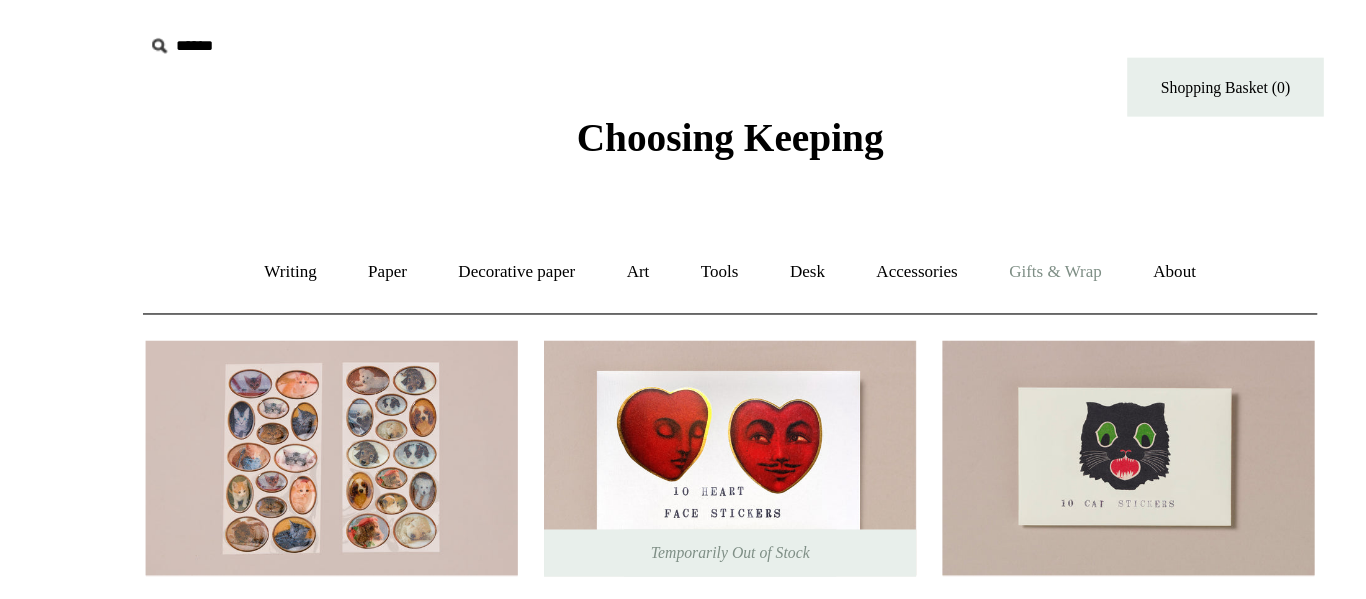 click on "Gifts & Wrap +" at bounding box center [931, 207] 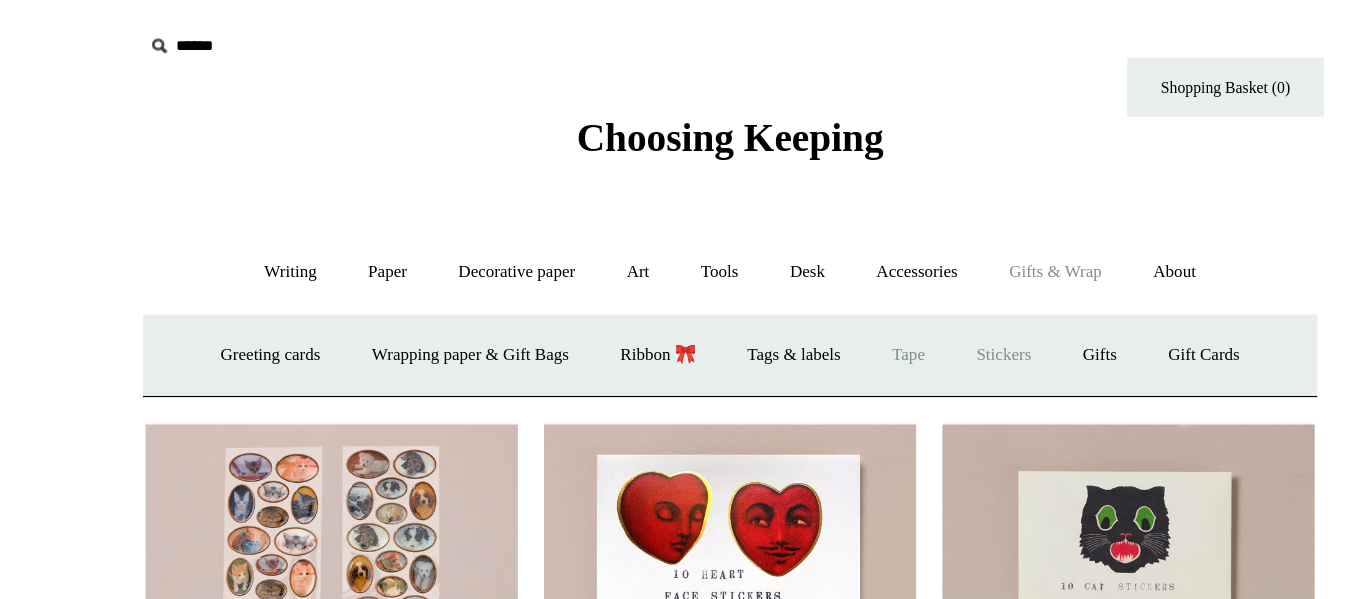 click on "Tape" at bounding box center (819, 271) 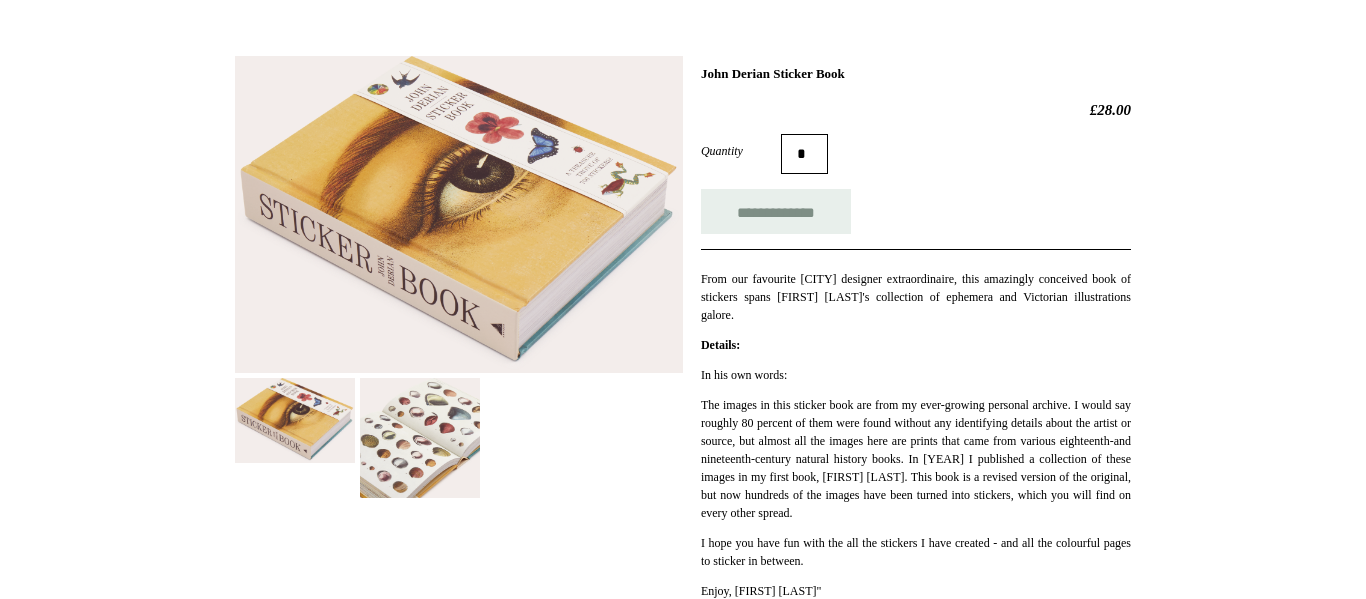 scroll, scrollTop: 259, scrollLeft: 0, axis: vertical 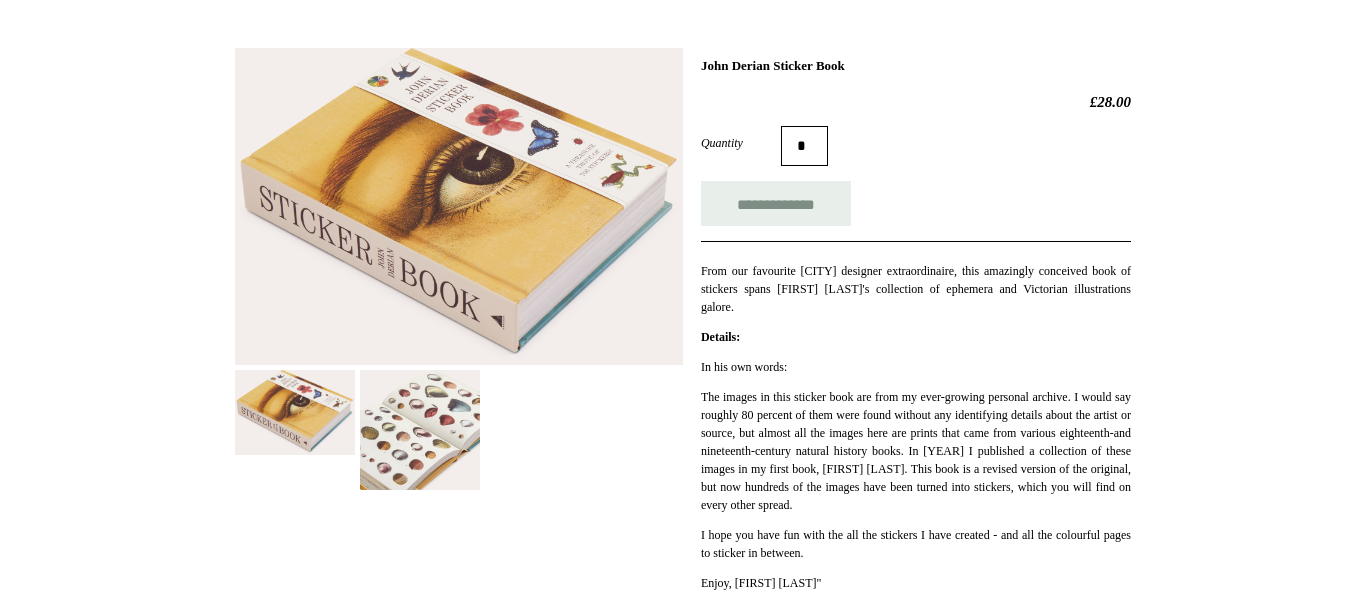 click at bounding box center (420, 430) 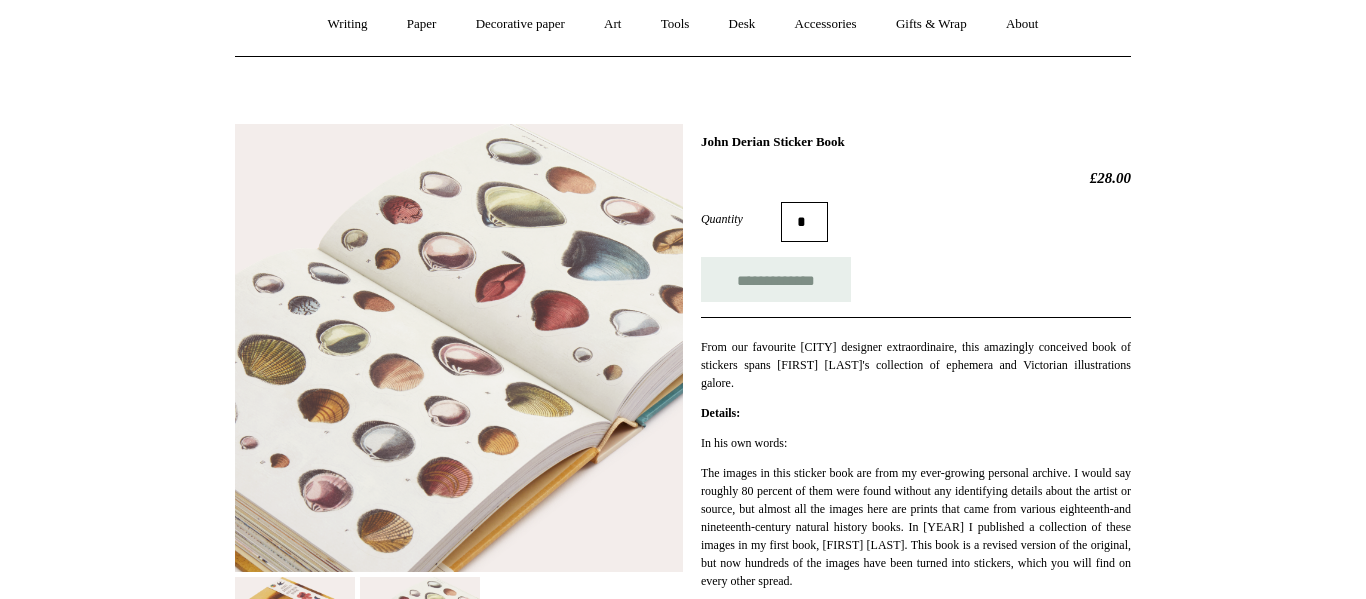 scroll, scrollTop: 50, scrollLeft: 0, axis: vertical 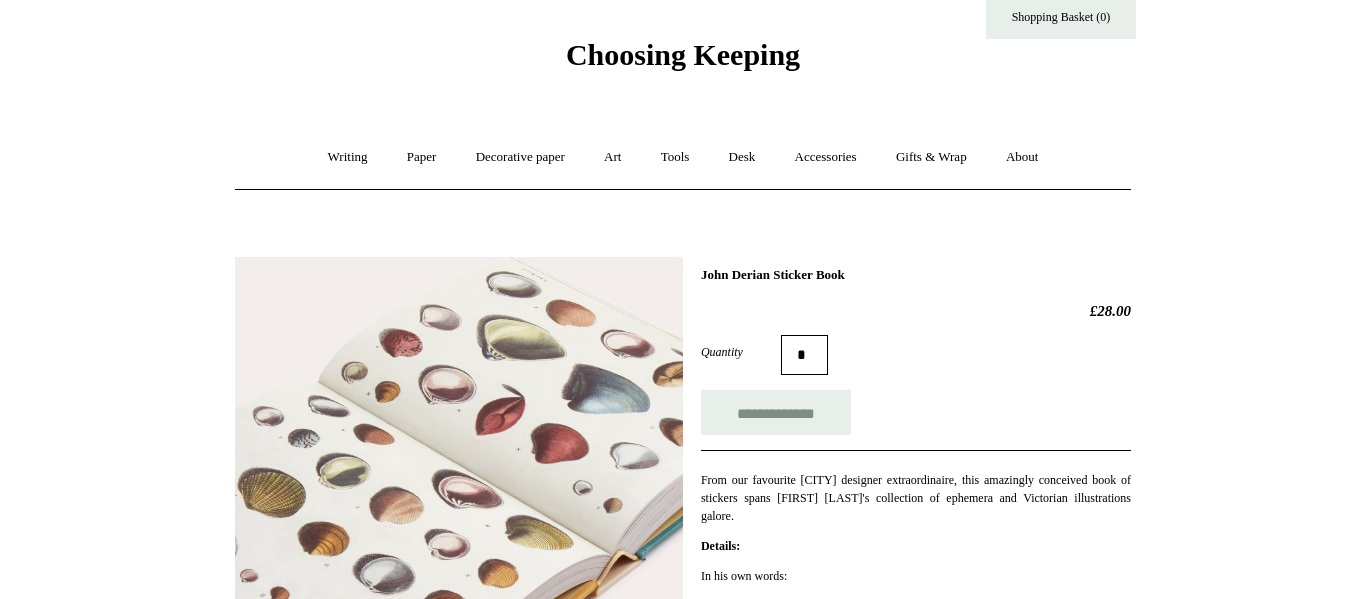 drag, startPoint x: 702, startPoint y: 272, endPoint x: 825, endPoint y: 264, distance: 123.25989 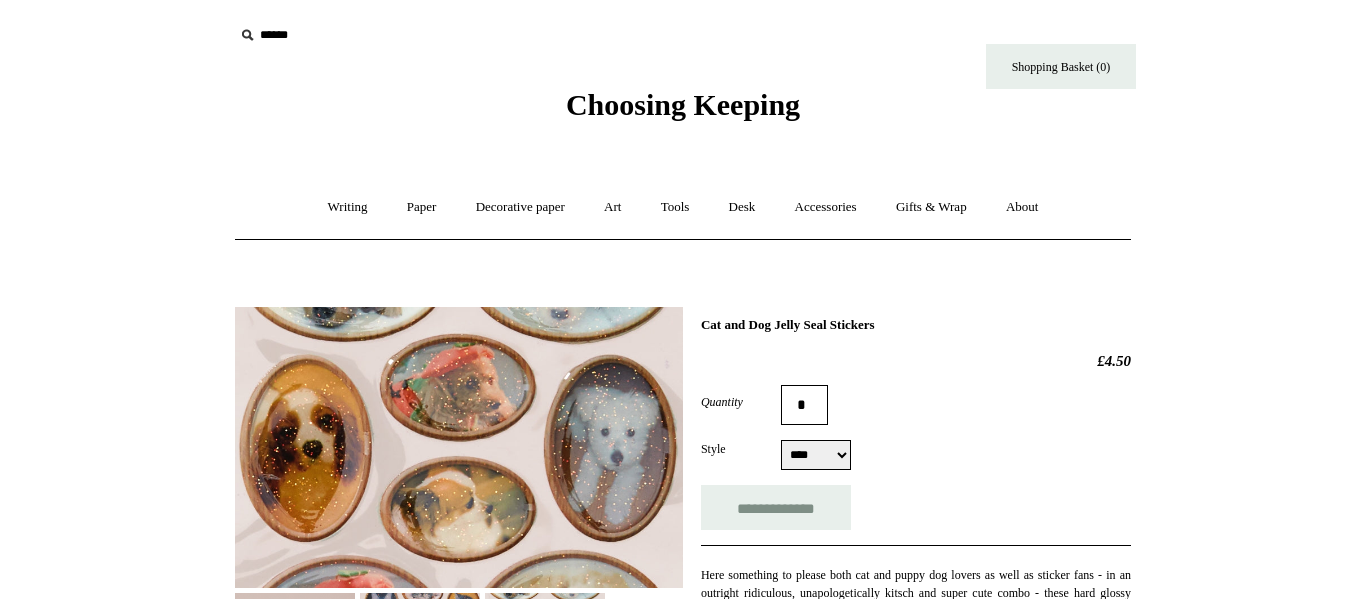 scroll, scrollTop: 0, scrollLeft: 0, axis: both 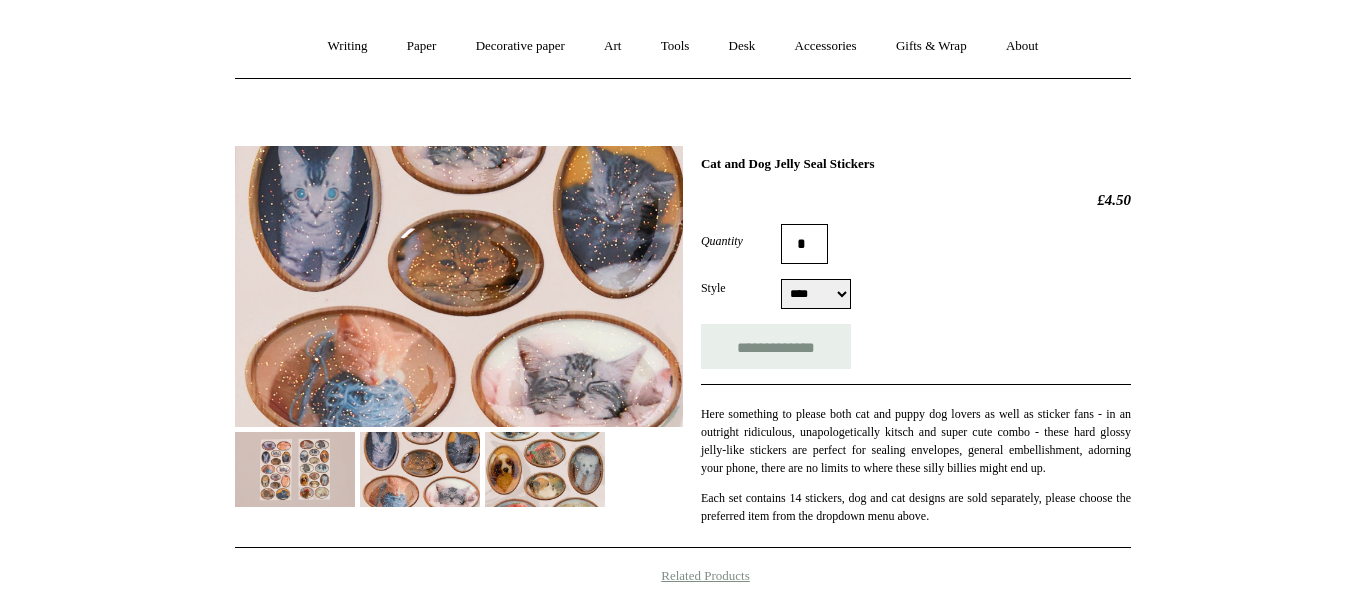 click at bounding box center (420, 469) 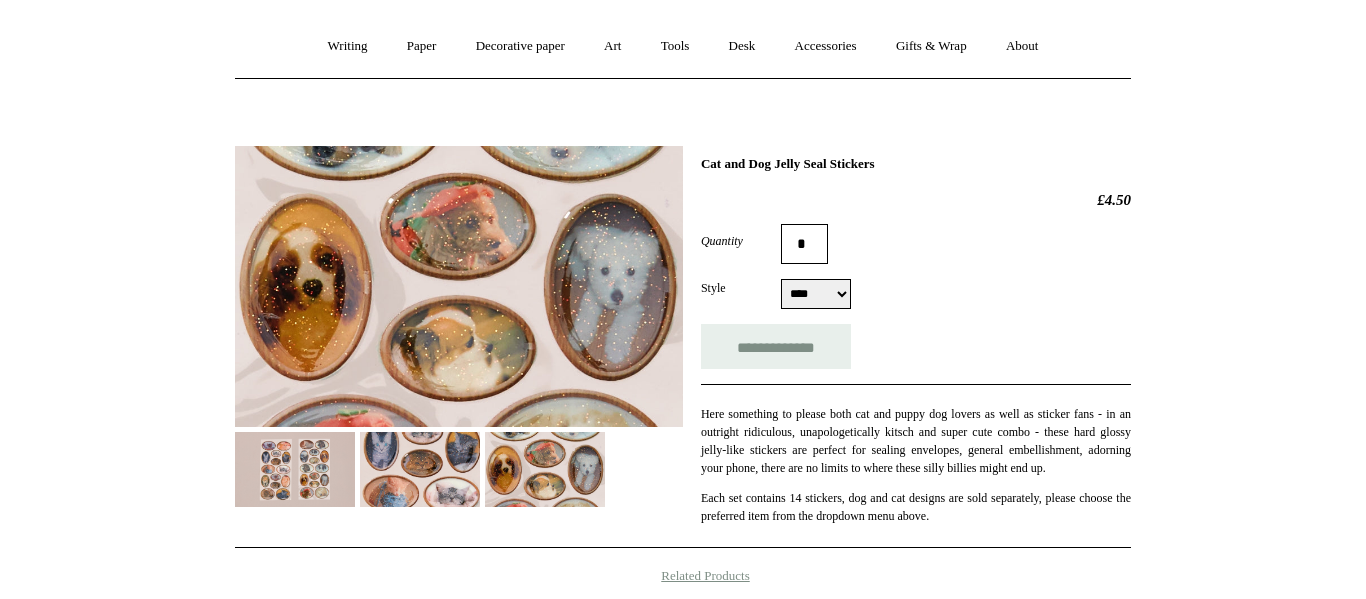 click at bounding box center [420, 469] 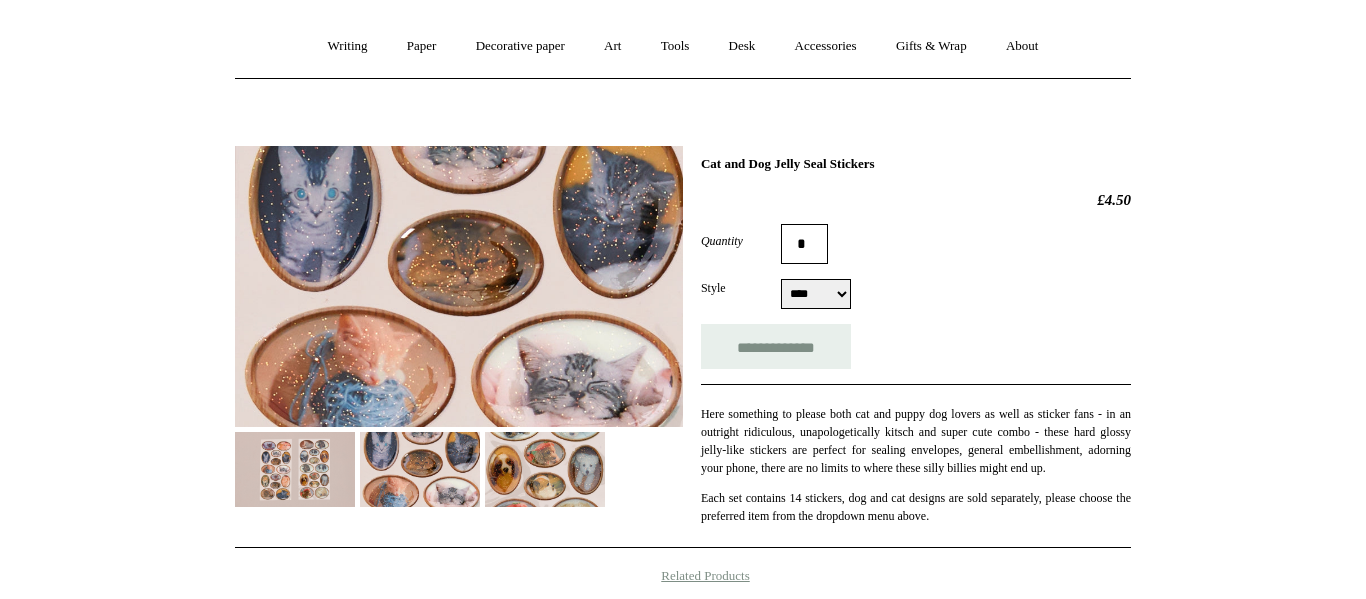 click at bounding box center (295, 469) 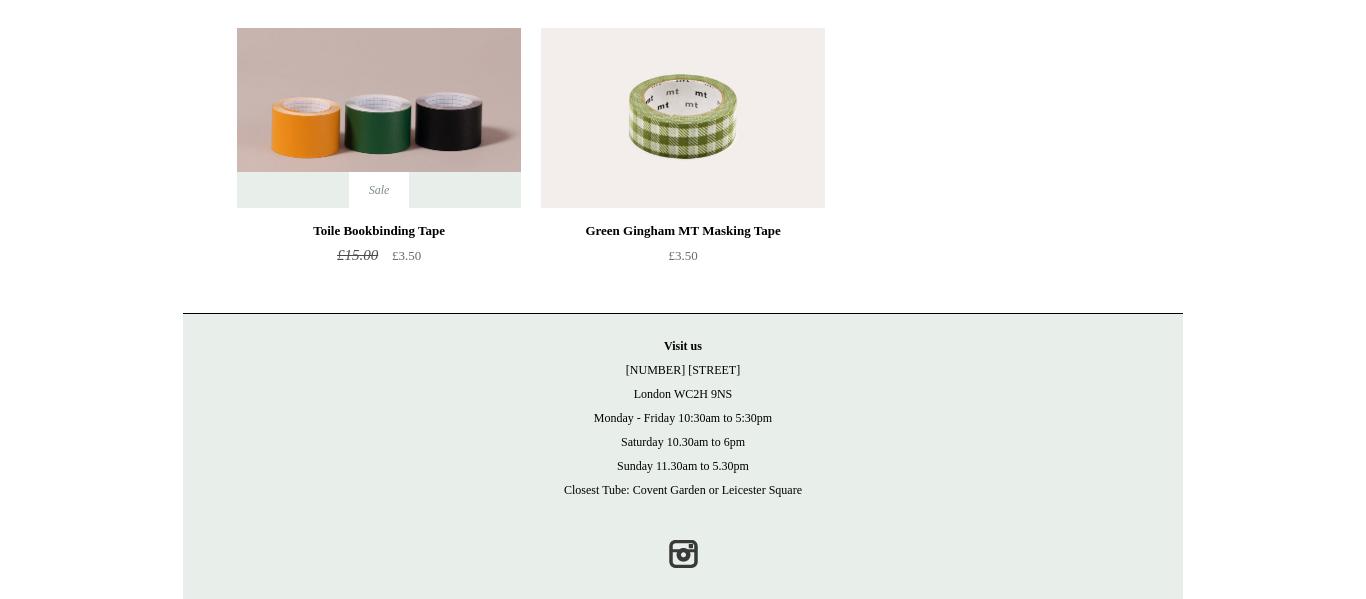 scroll, scrollTop: 780, scrollLeft: 0, axis: vertical 